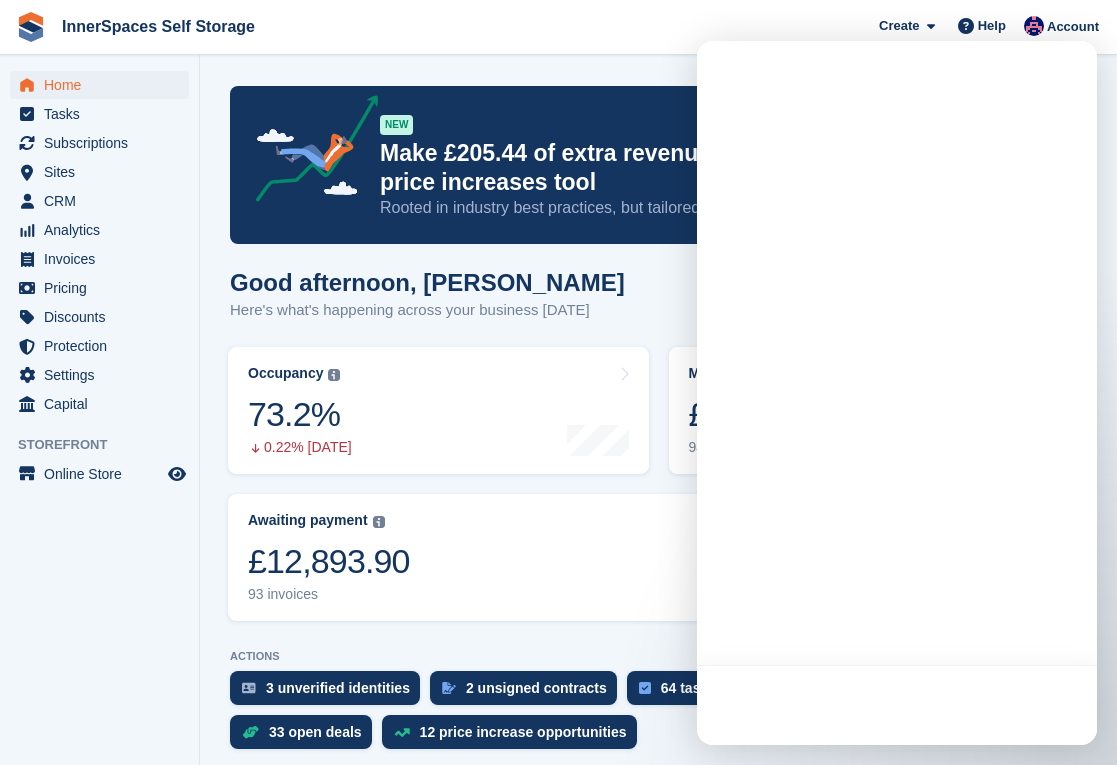 scroll, scrollTop: 0, scrollLeft: 0, axis: both 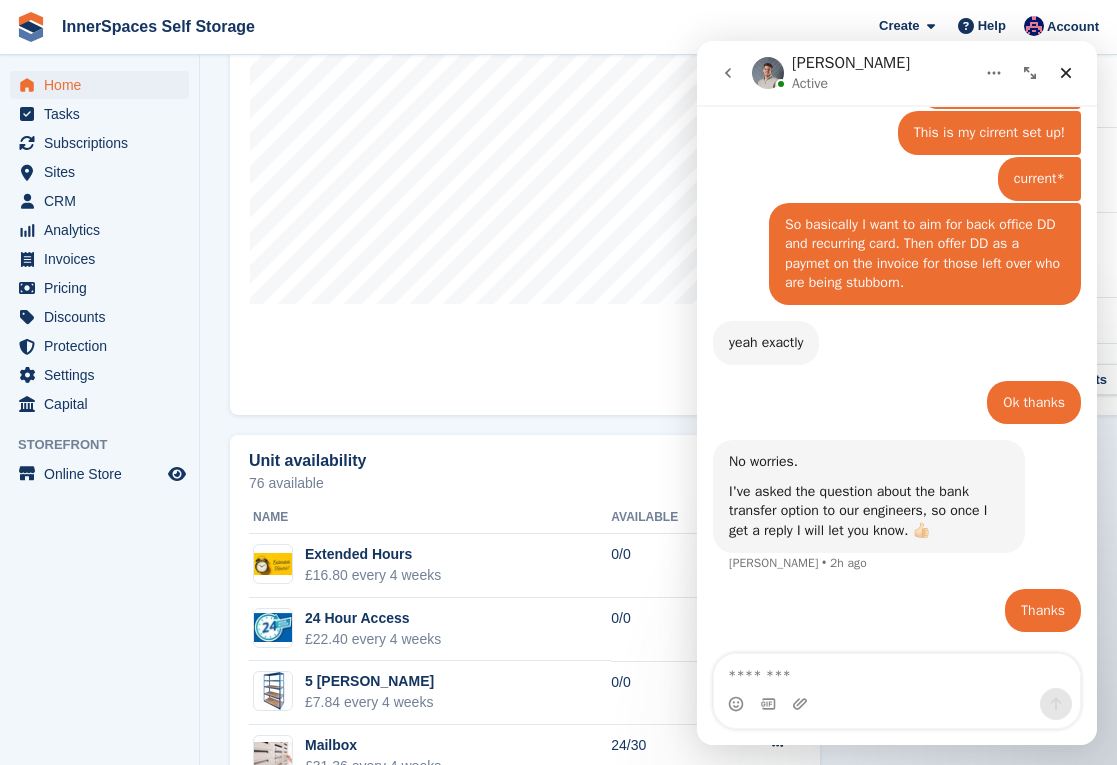 drag, startPoint x: 486, startPoint y: 761, endPoint x: 501, endPoint y: 854, distance: 94.20191 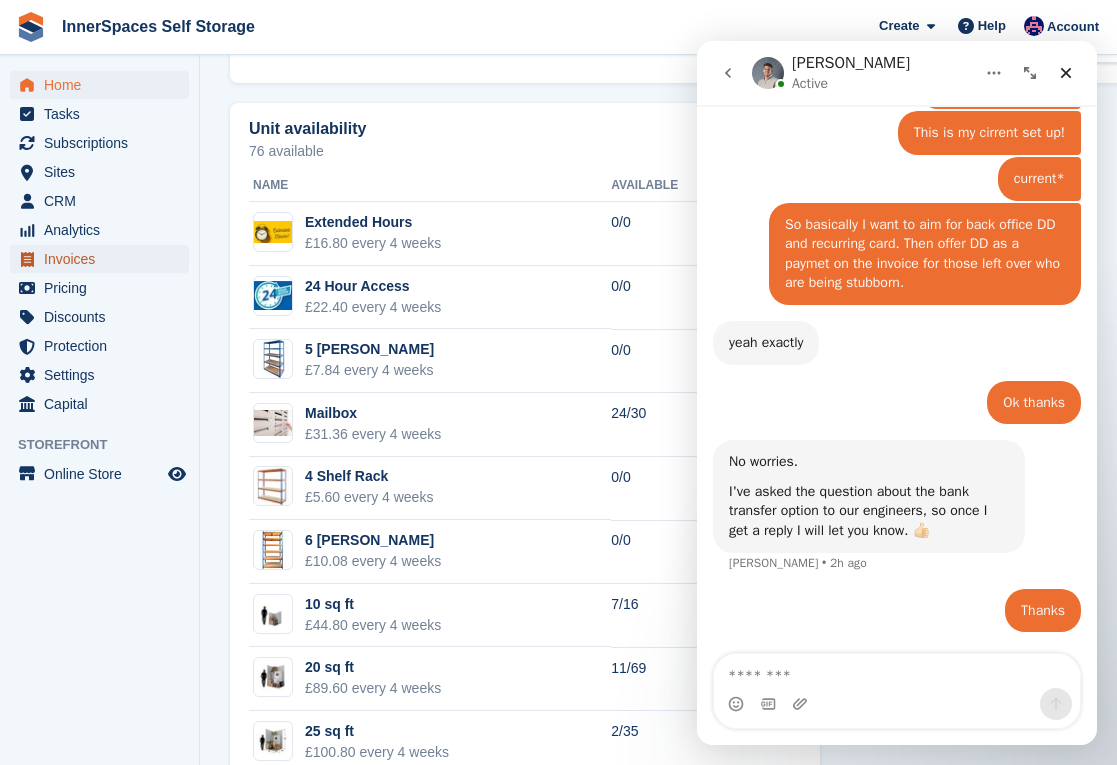 click on "Invoices" at bounding box center (104, 259) 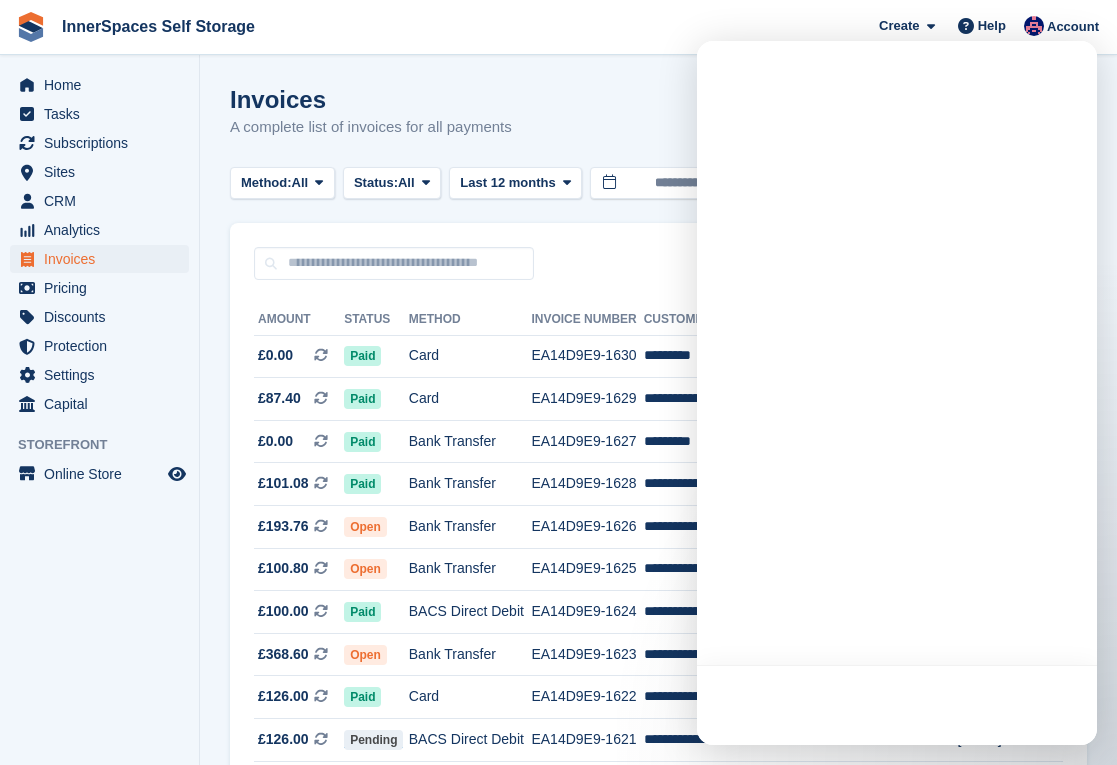 scroll, scrollTop: 0, scrollLeft: 0, axis: both 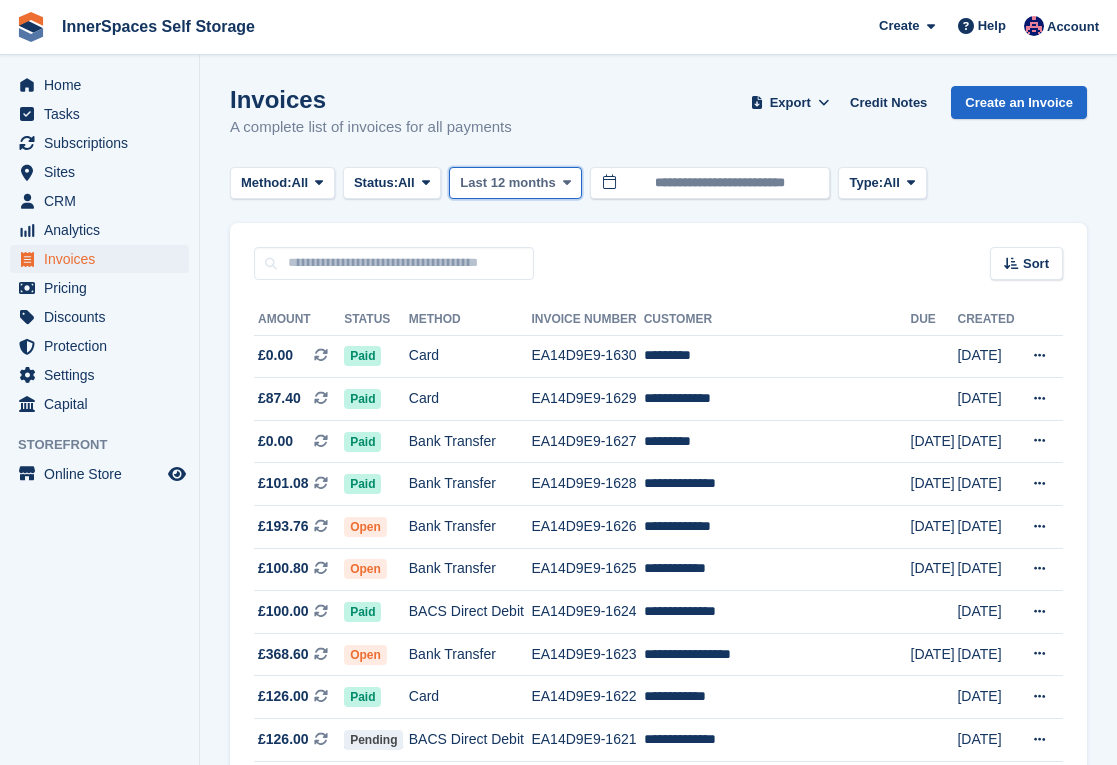 click on "Last 12 months" at bounding box center [507, 183] 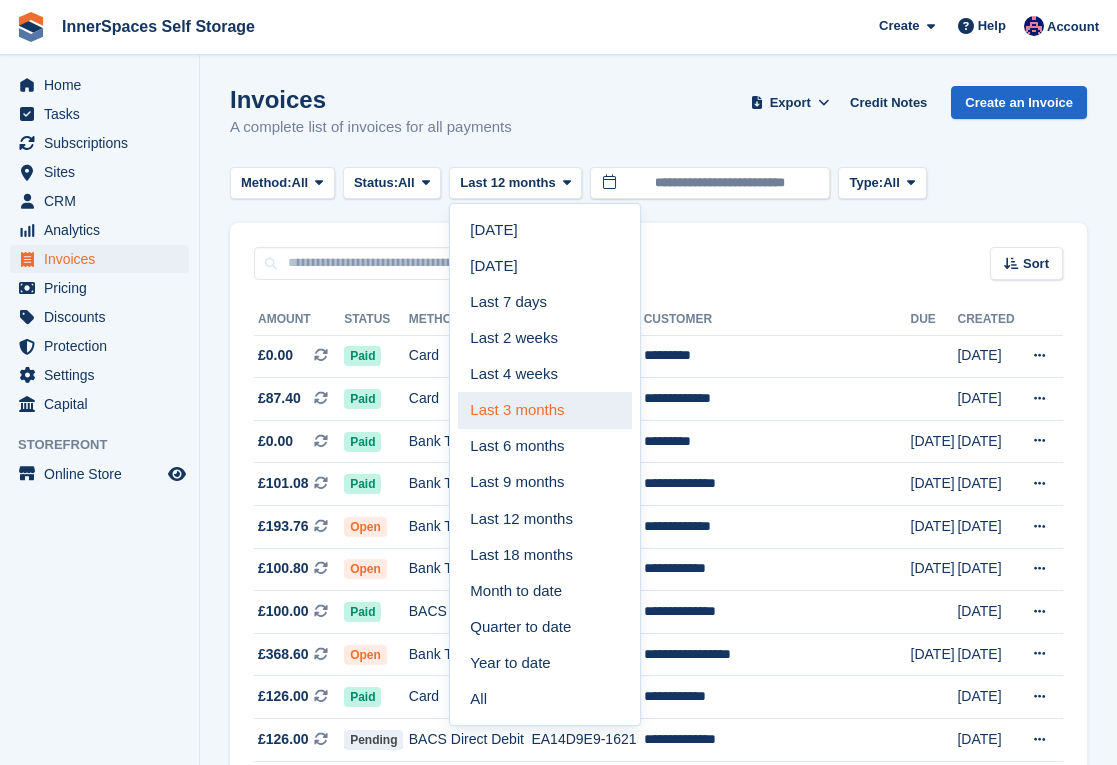 click on "Last 3 months" at bounding box center [545, 410] 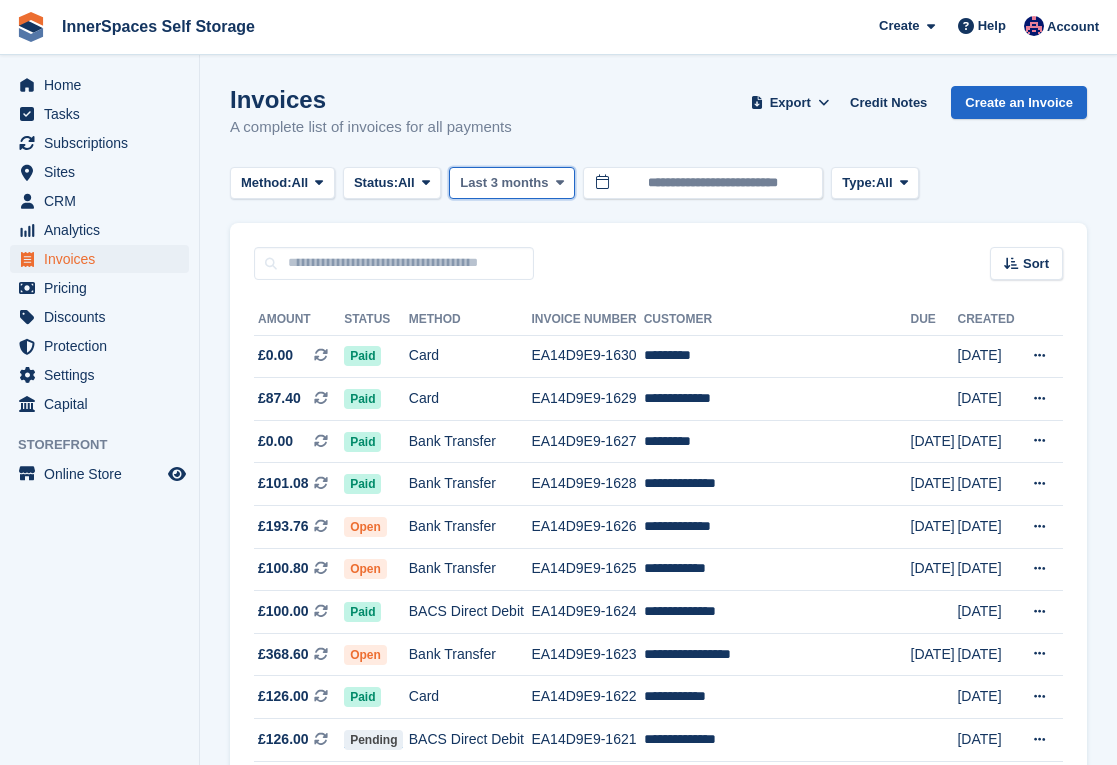 click on "Last 3 months" at bounding box center (504, 183) 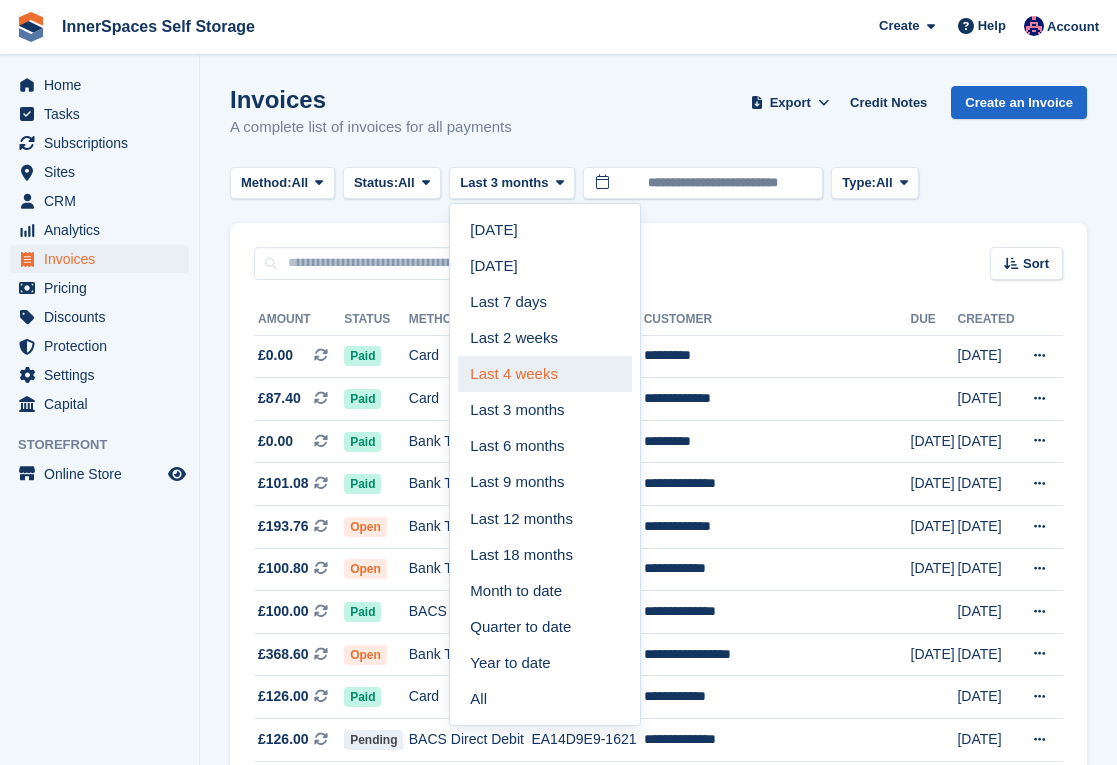 click on "Last 4 weeks" at bounding box center [545, 374] 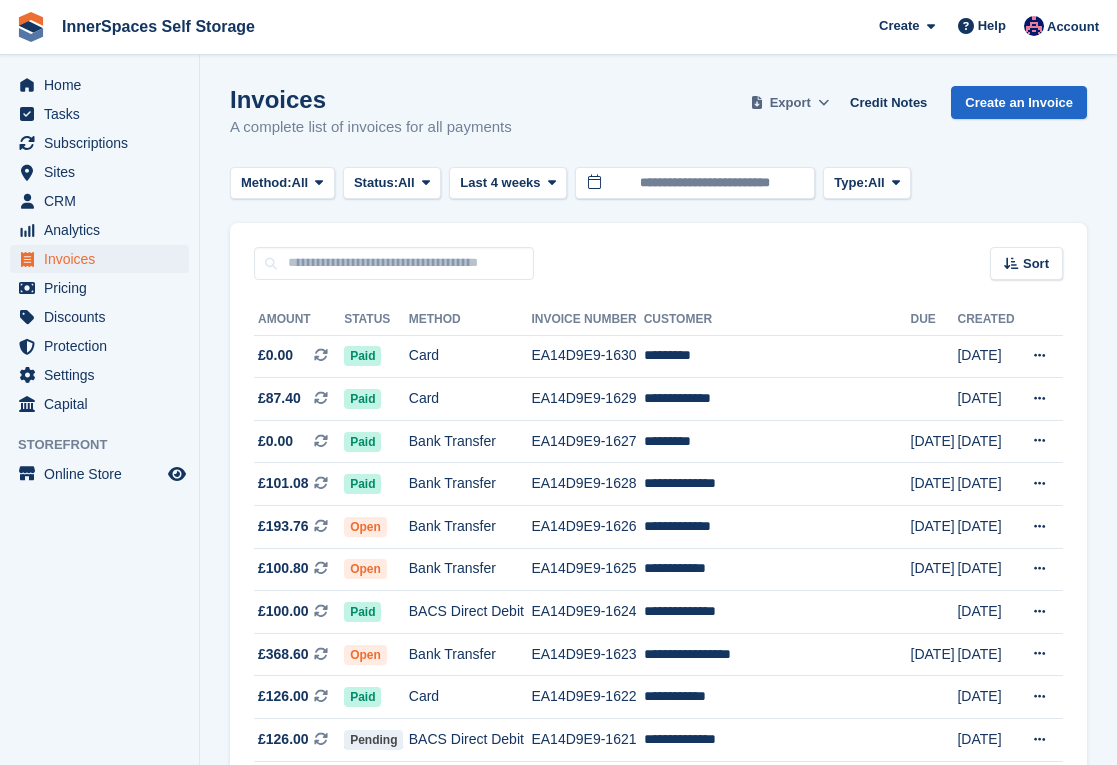 click on "Export" at bounding box center [790, 103] 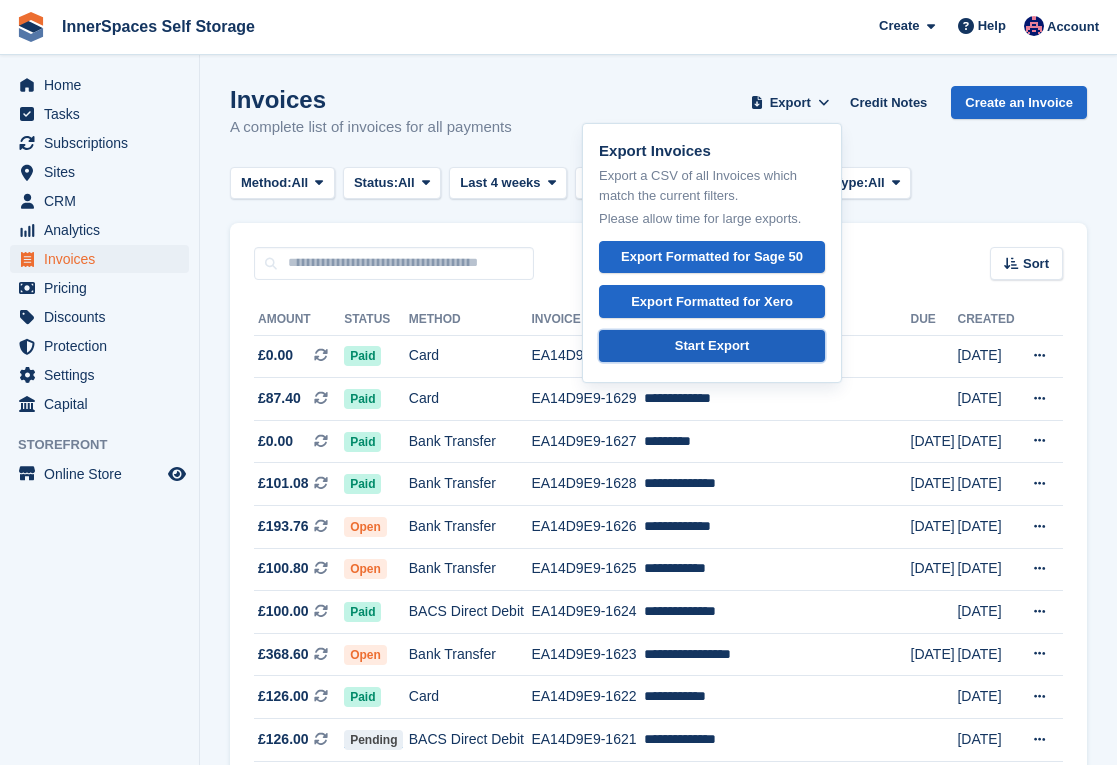 click on "Start Export" at bounding box center (712, 346) 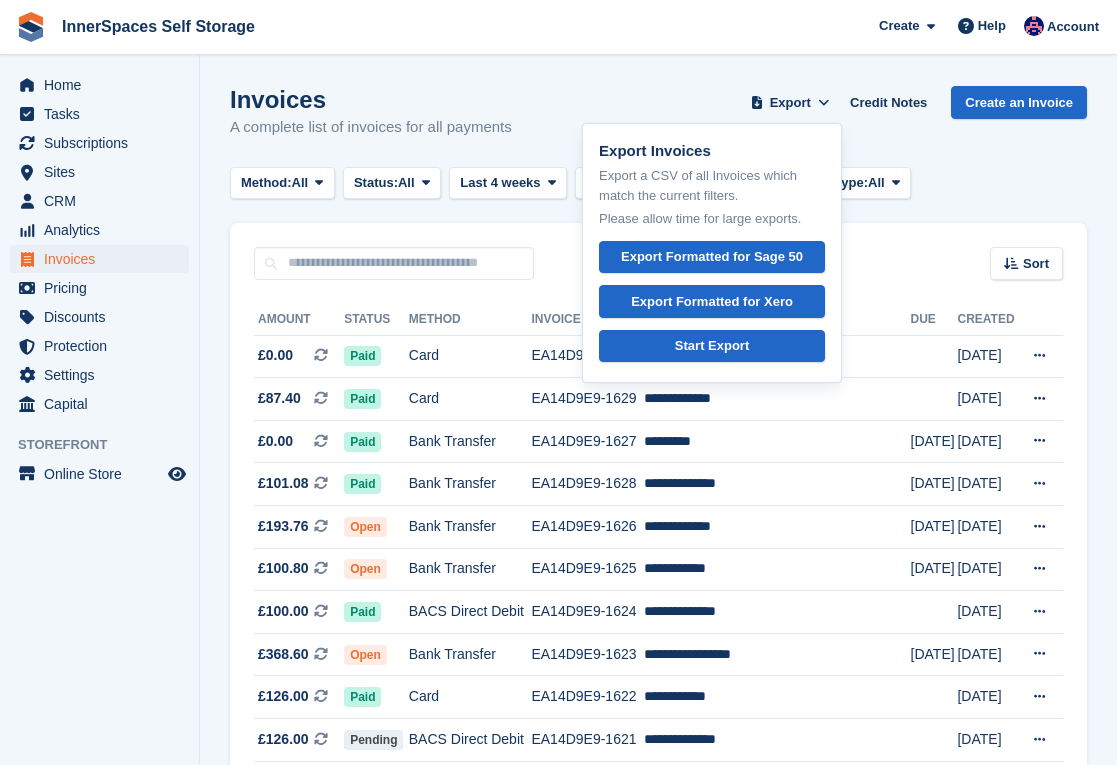 click on "Invoices
A complete list of invoices for all payments
Export
Export Invoices
Export a CSV of all Invoices which match the current filters.
Please allow time for large exports.
Export Formatted for Sage 50
Export Formatted for Xero
Start Export
Credit Notes
Create an Invoice
Method:
All
All
Bank Transfer
Cash
Cheque
Debit/Credit Card
Direct Debit
SEPA Direct Debit
Other
Status:
All" at bounding box center [658, 1310] 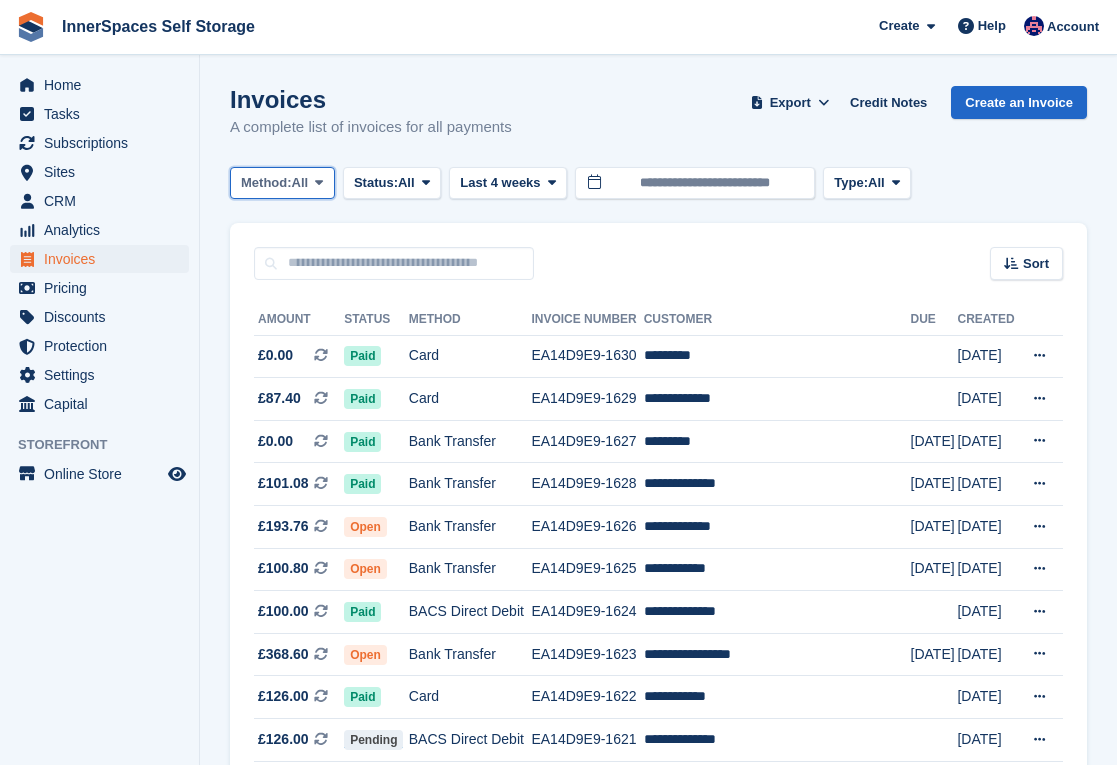 click at bounding box center (319, 183) 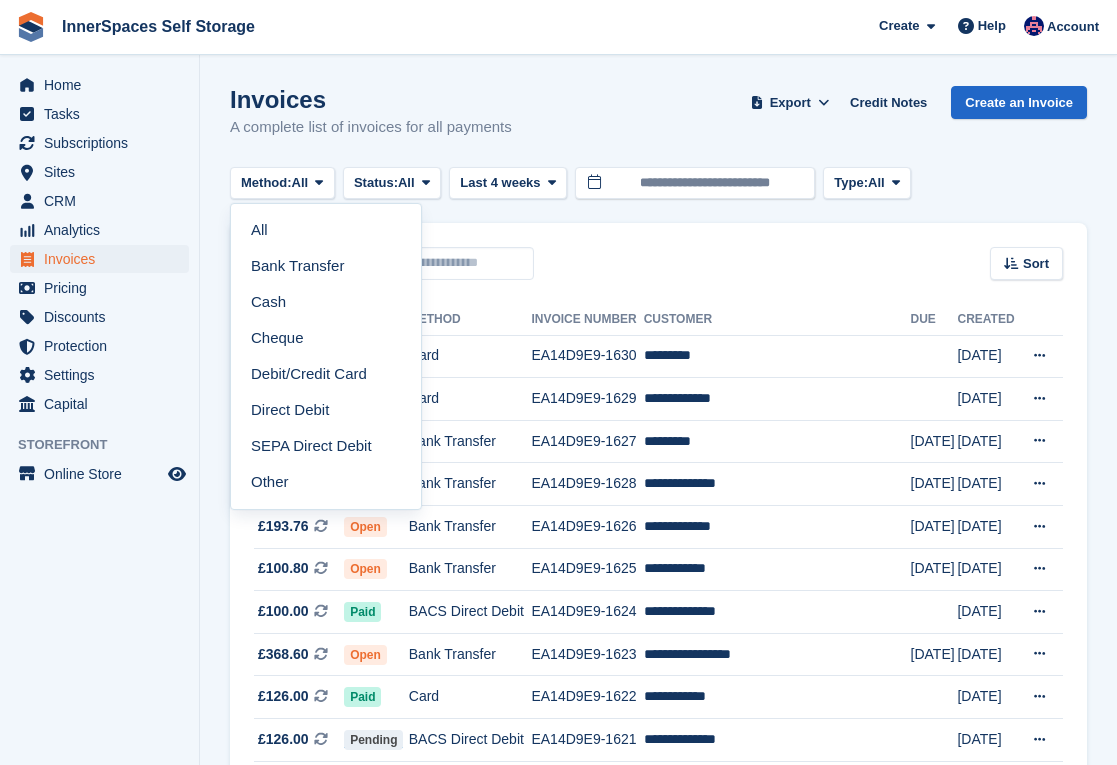 click on "Invoices" at bounding box center [371, 99] 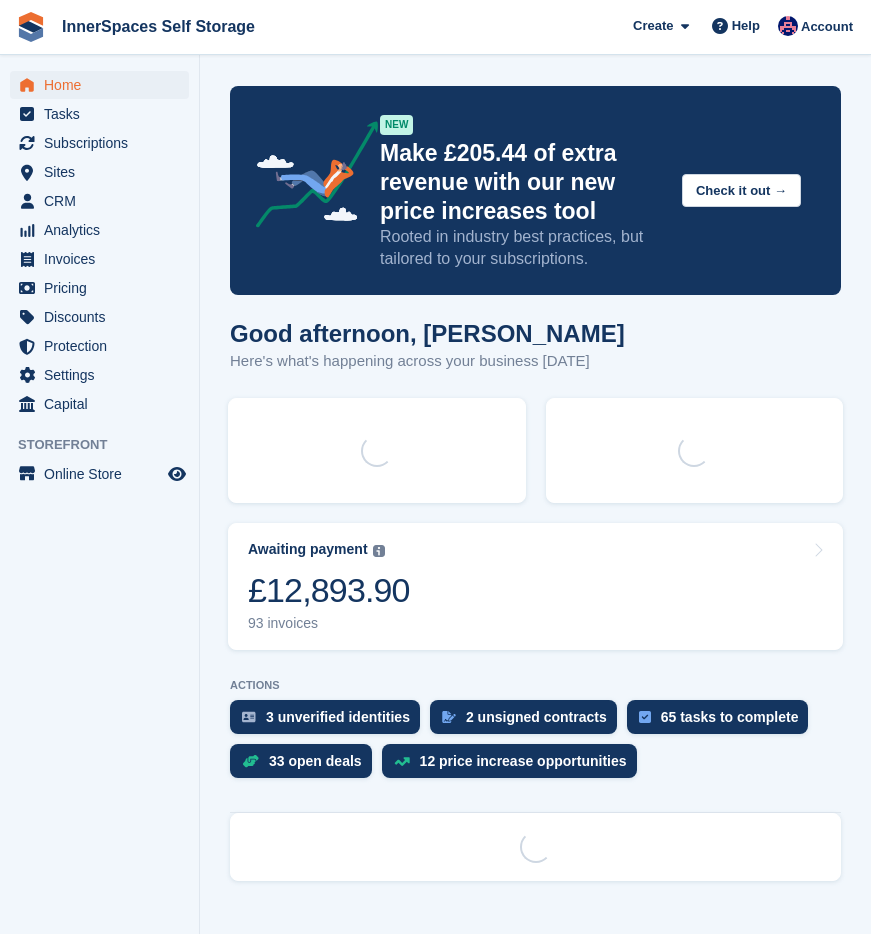 scroll, scrollTop: 0, scrollLeft: 0, axis: both 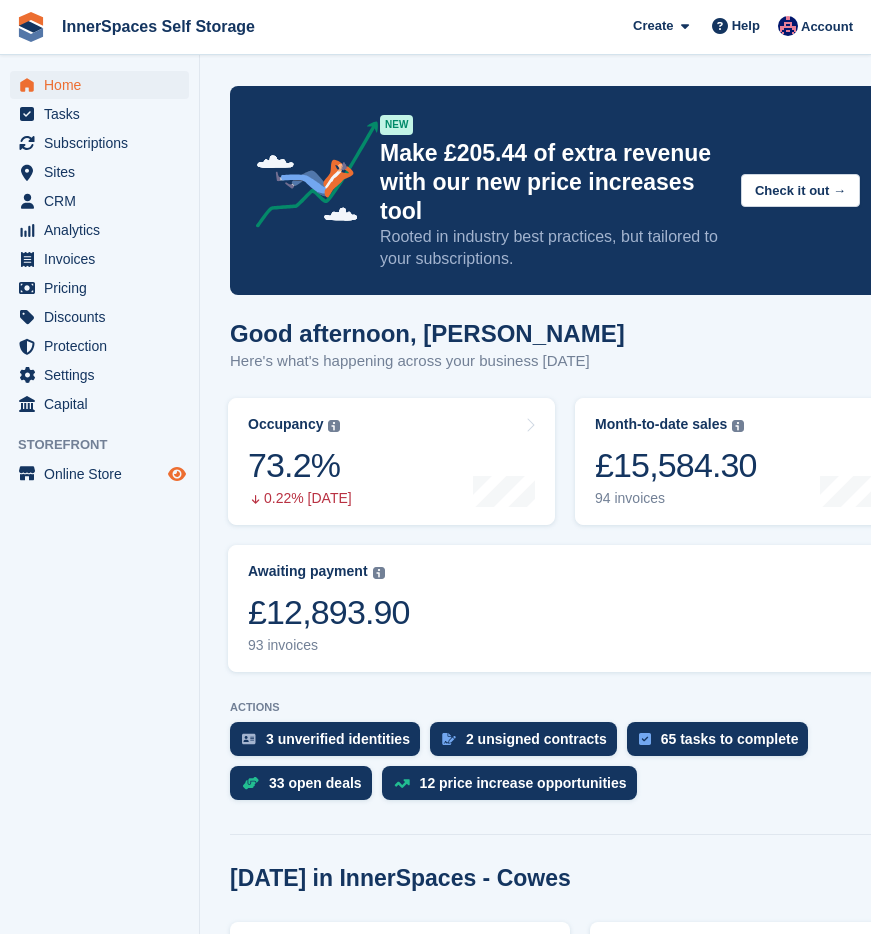 click at bounding box center [177, 474] 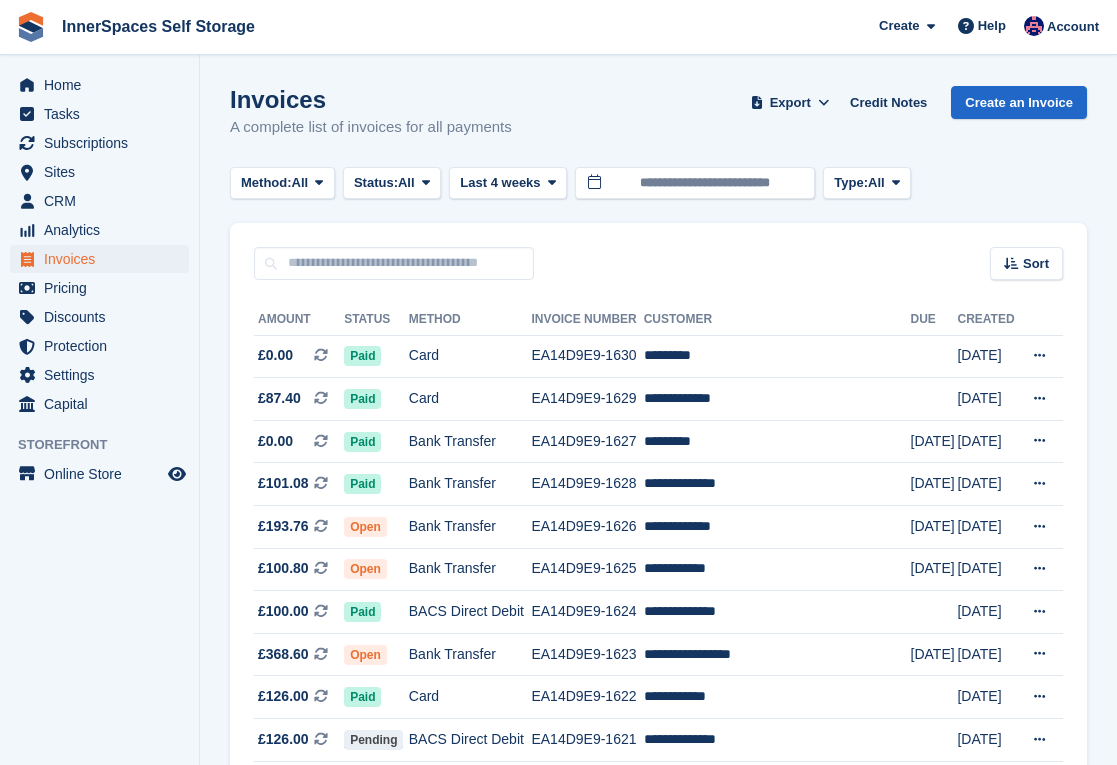 scroll, scrollTop: 0, scrollLeft: 0, axis: both 